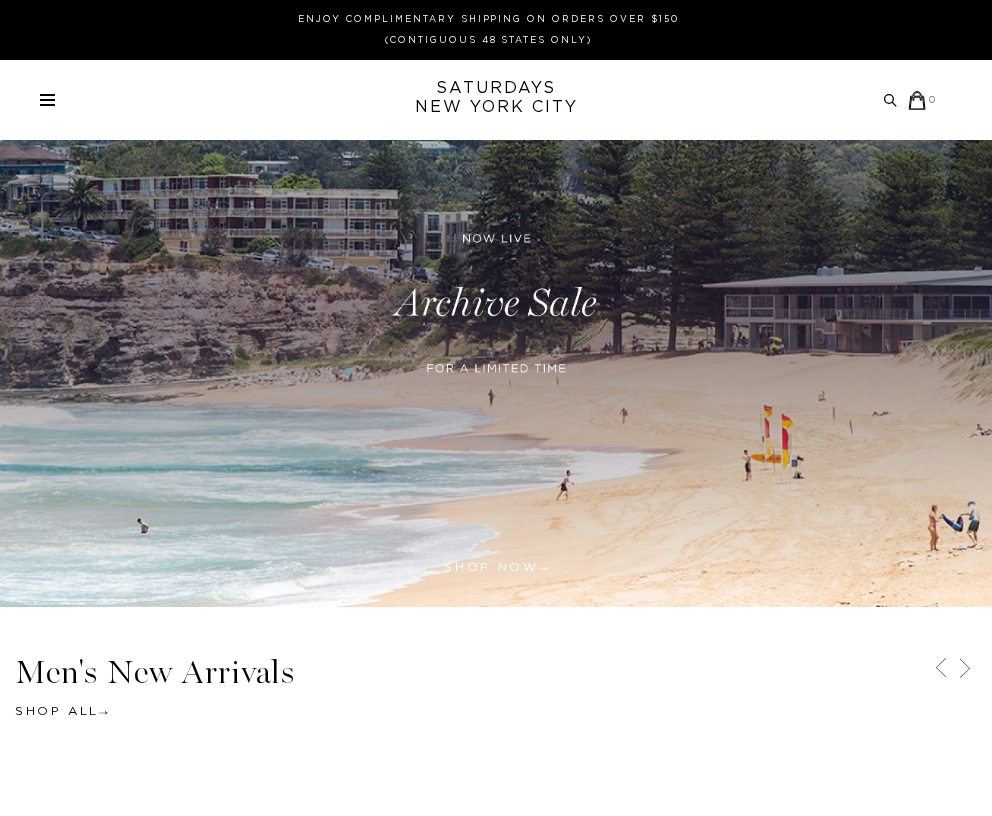 scroll, scrollTop: 0, scrollLeft: 0, axis: both 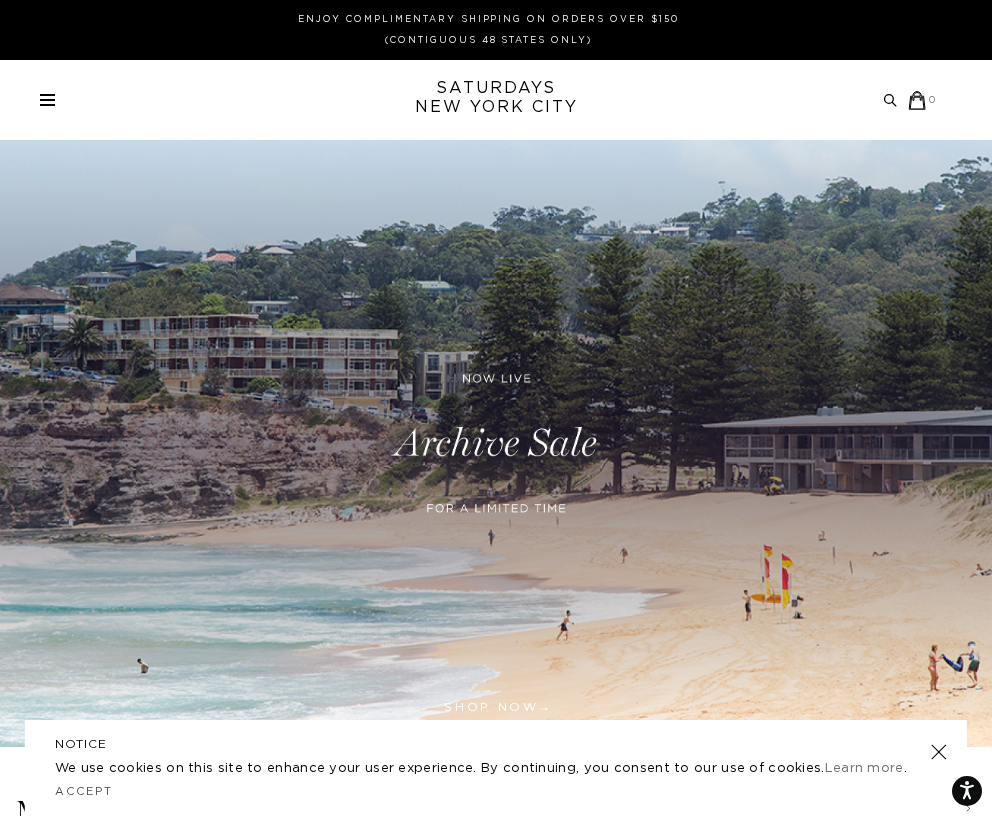 click at bounding box center (496, 443) 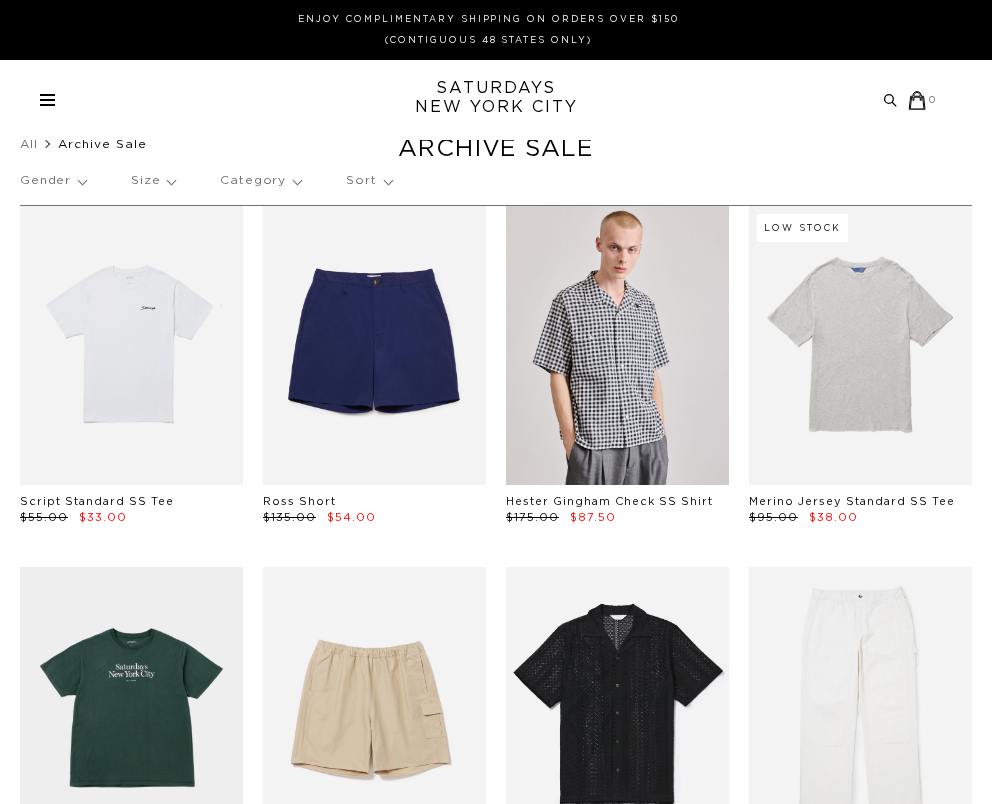 scroll, scrollTop: 0, scrollLeft: 0, axis: both 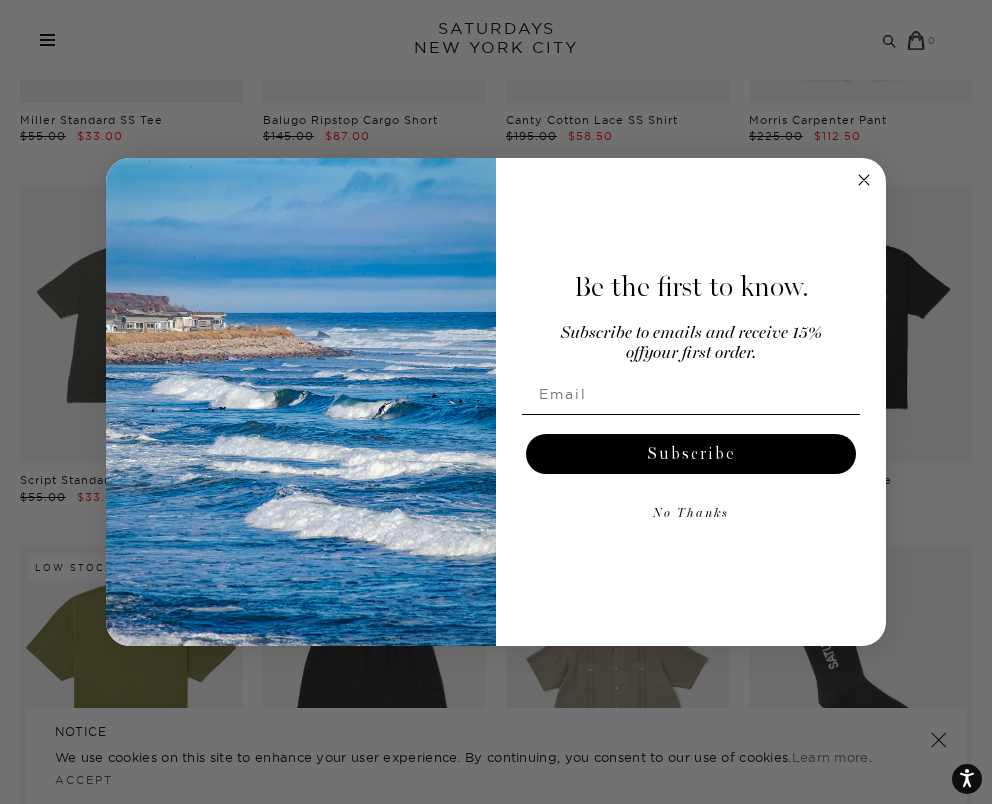 click 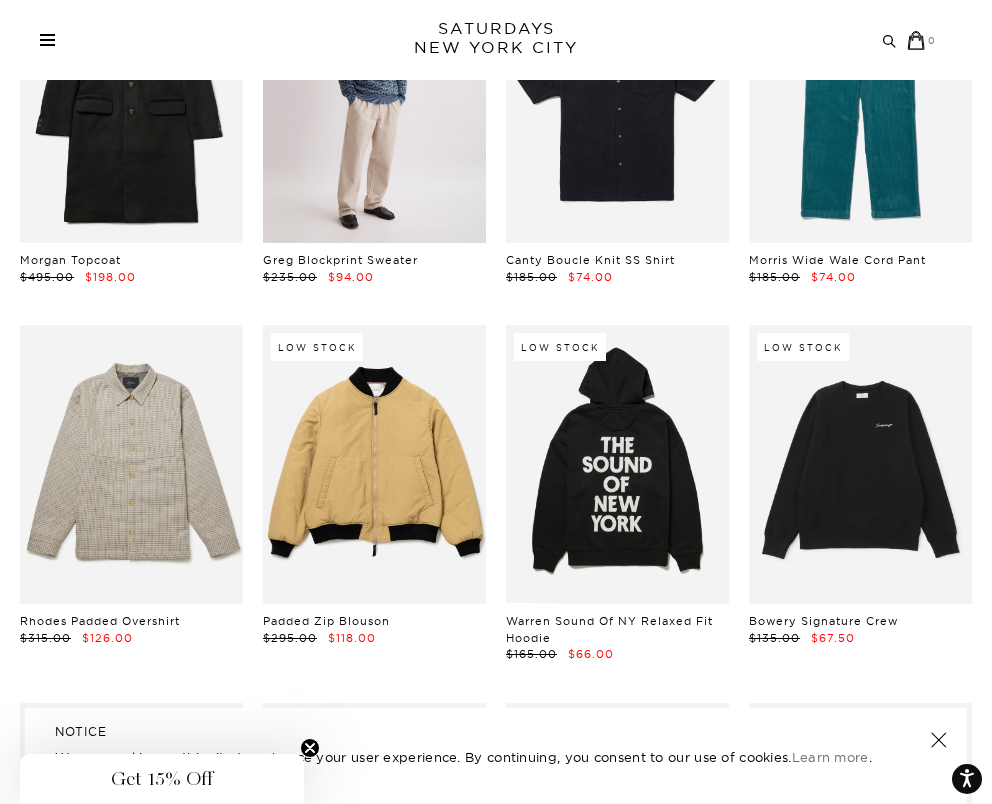 scroll, scrollTop: 25160, scrollLeft: 0, axis: vertical 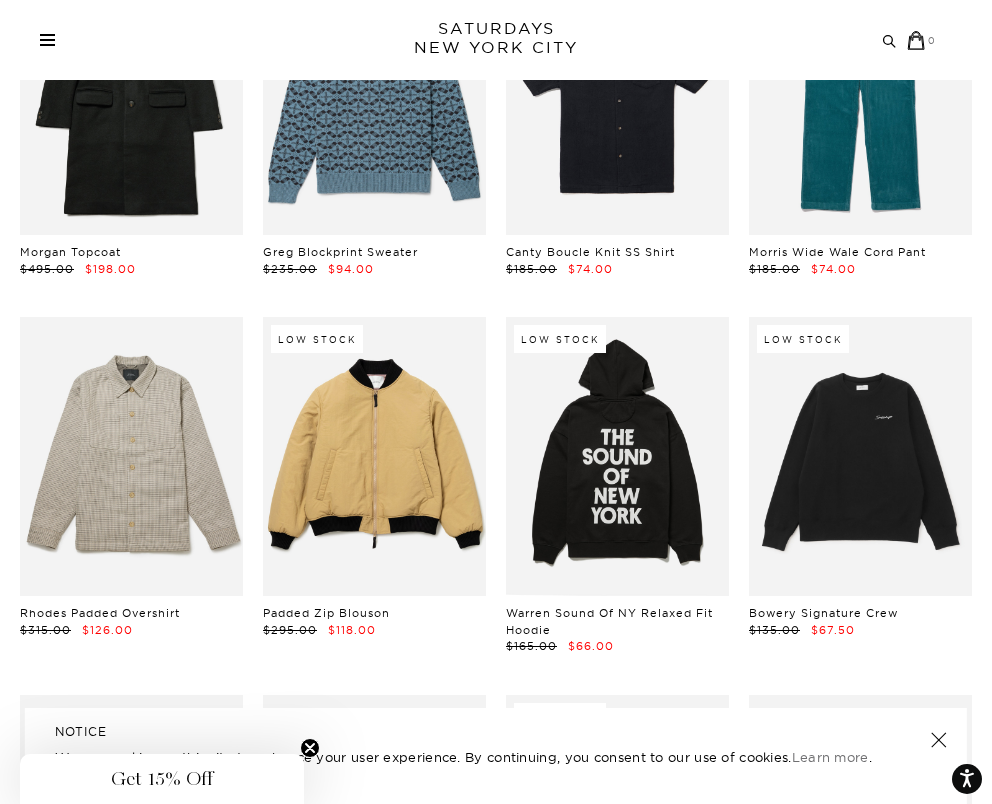 click at bounding box center (47, 40) 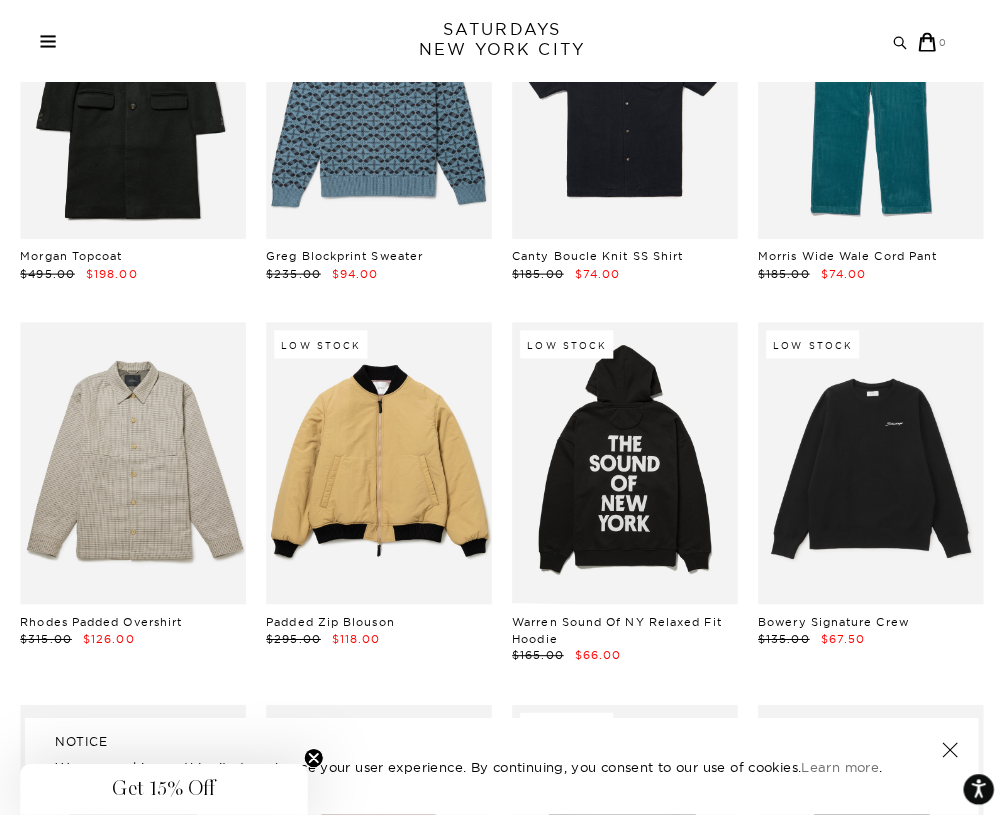 scroll, scrollTop: 0, scrollLeft: 0, axis: both 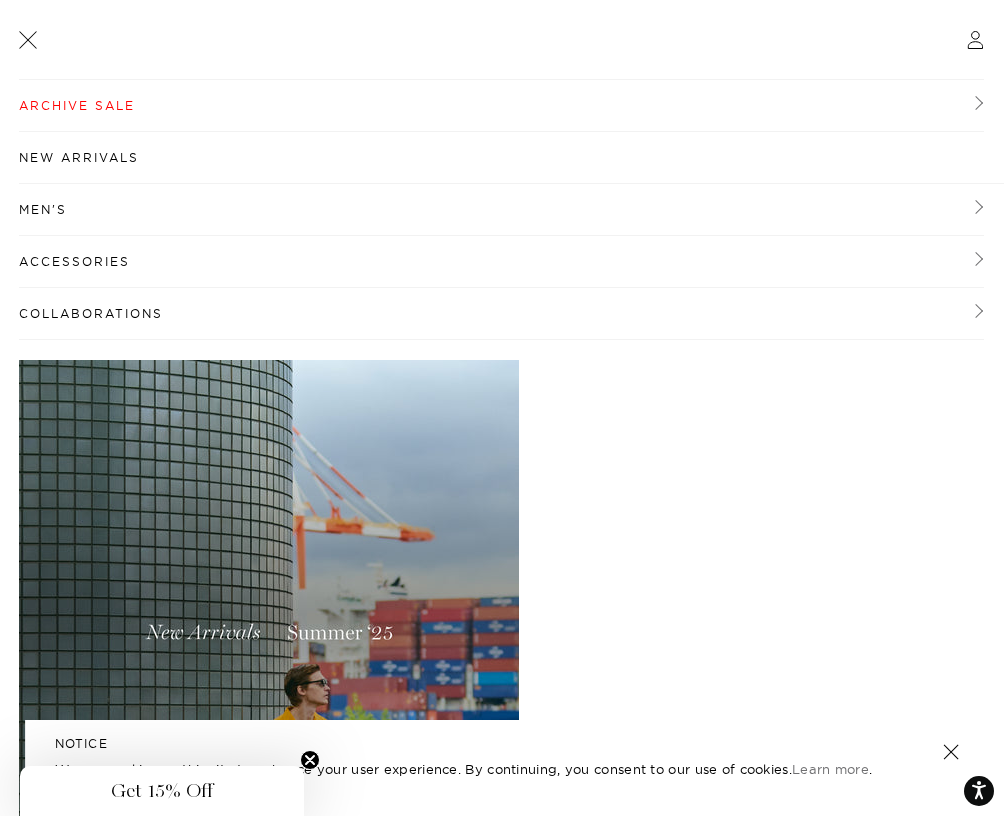 click on "Men's" at bounding box center [501, 210] 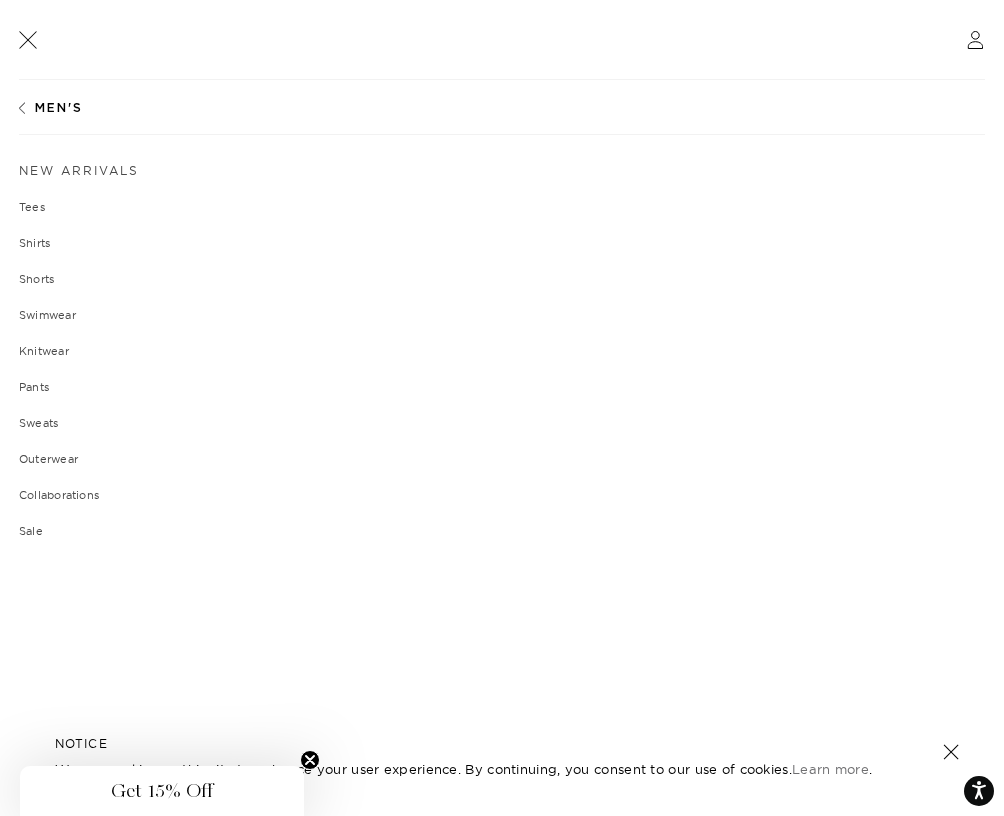 click on "Shirts" at bounding box center (502, 243) 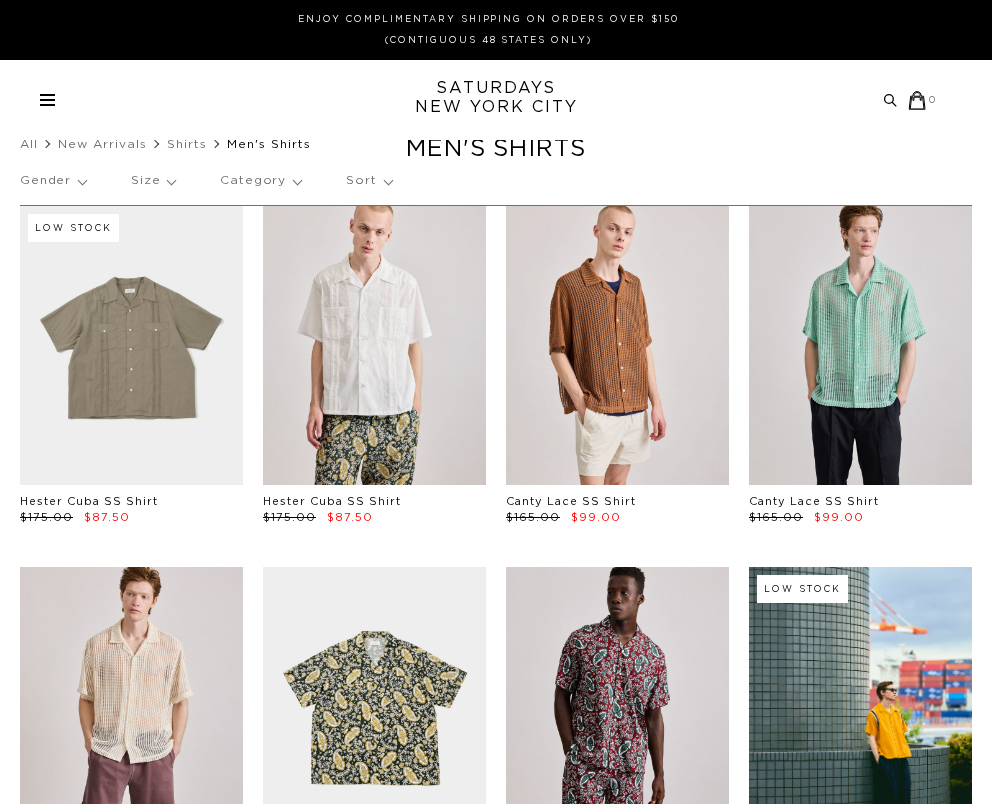 scroll, scrollTop: 0, scrollLeft: 0, axis: both 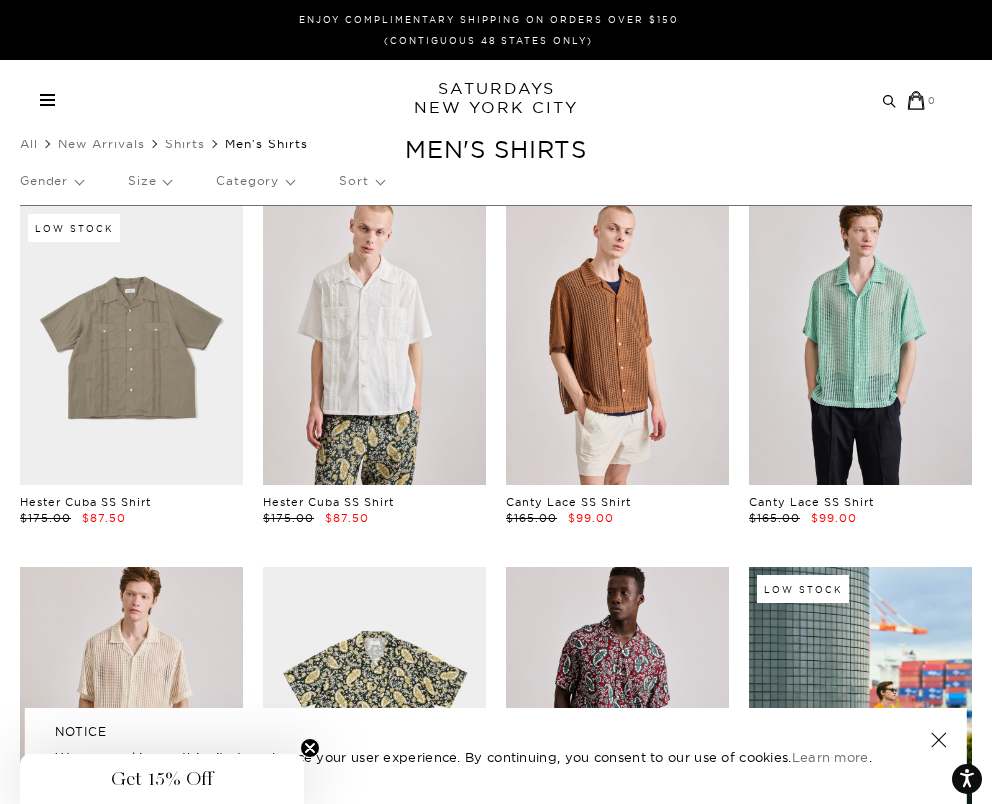 click at bounding box center (47, 100) 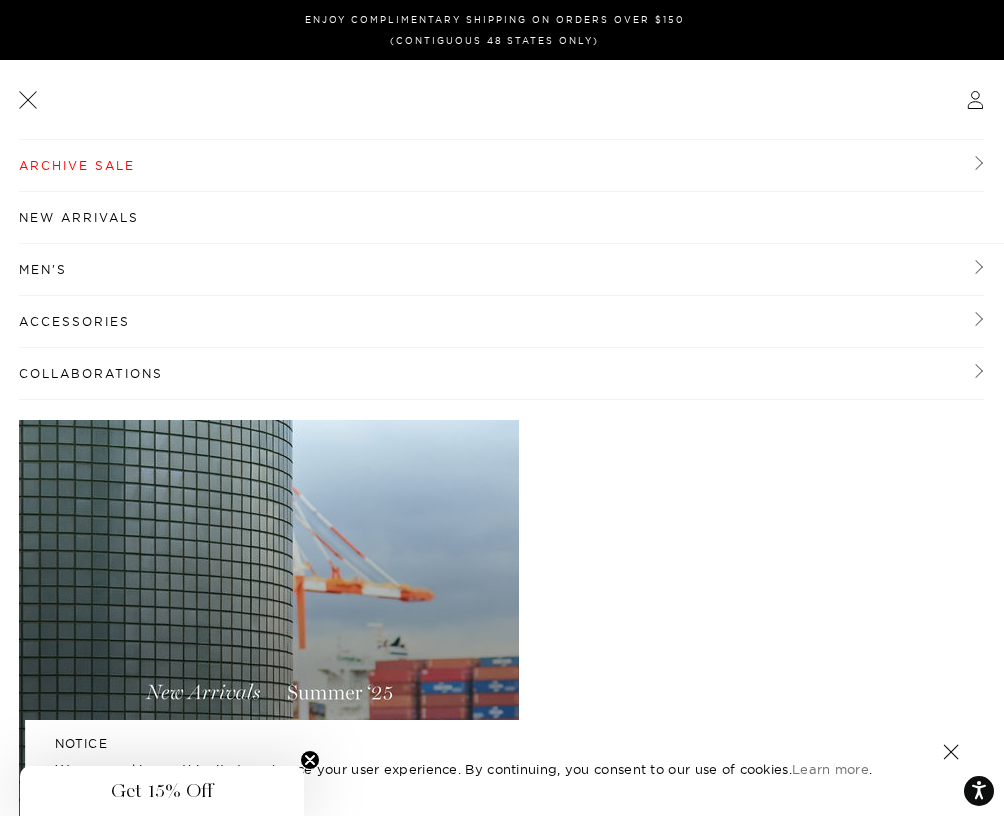 click on "Collaborations" at bounding box center [501, 374] 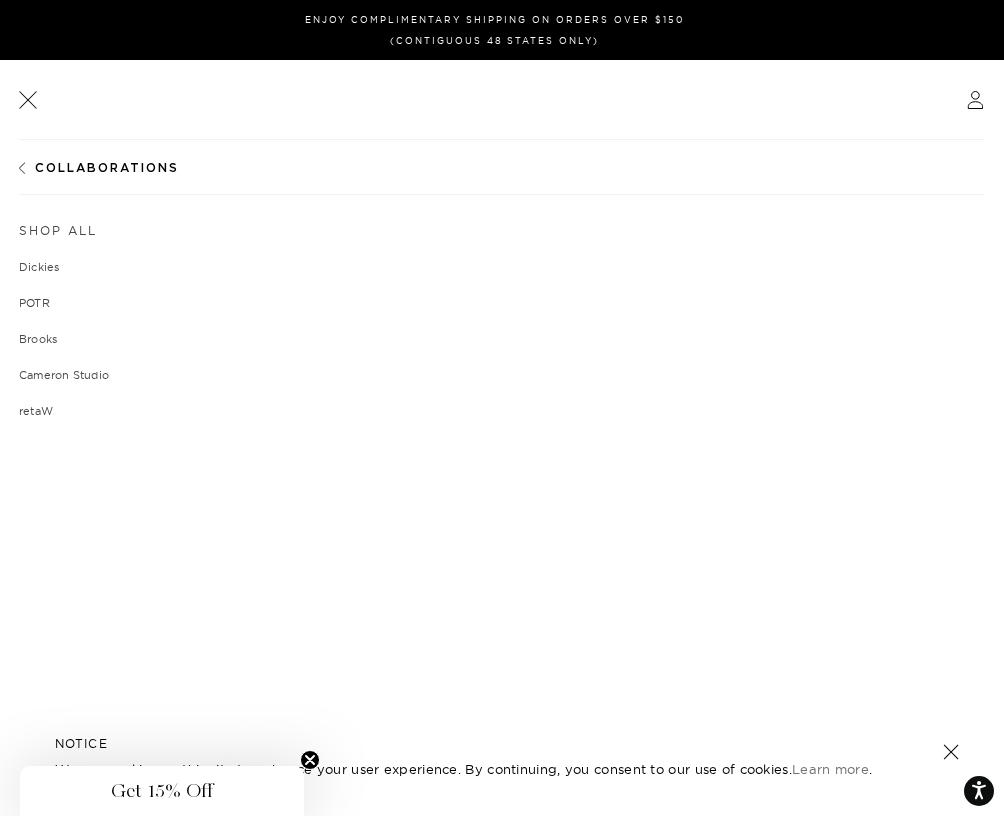 click on "Cameron Studio" at bounding box center [502, 375] 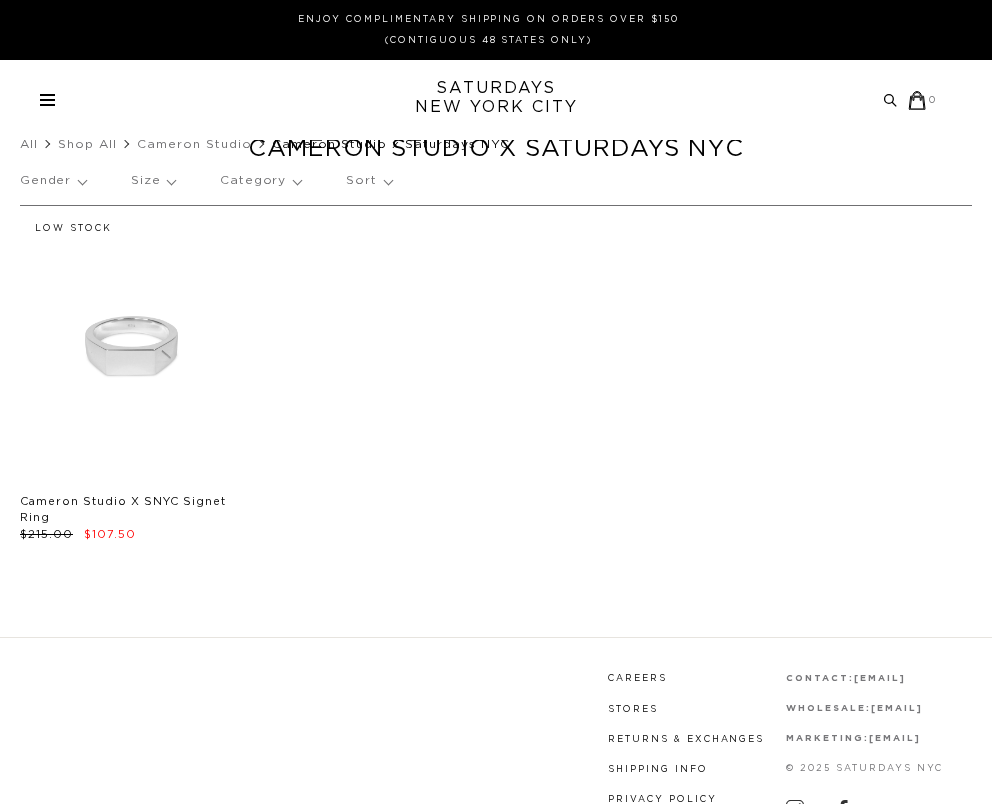 scroll, scrollTop: 0, scrollLeft: 0, axis: both 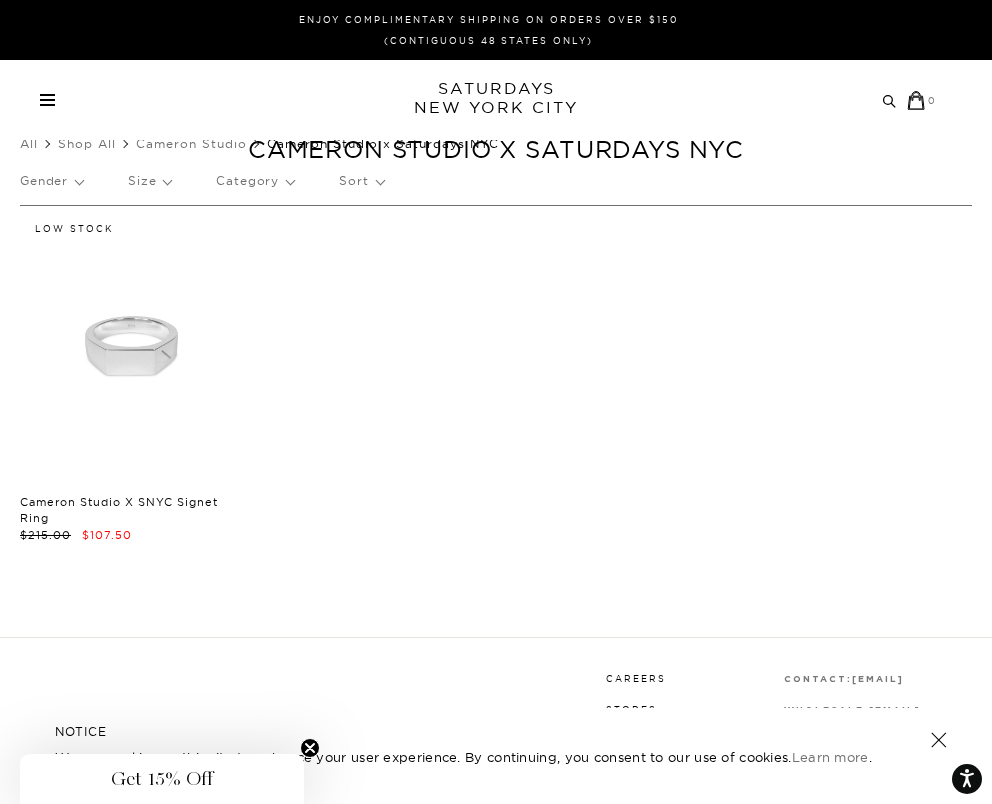 click at bounding box center [47, 105] 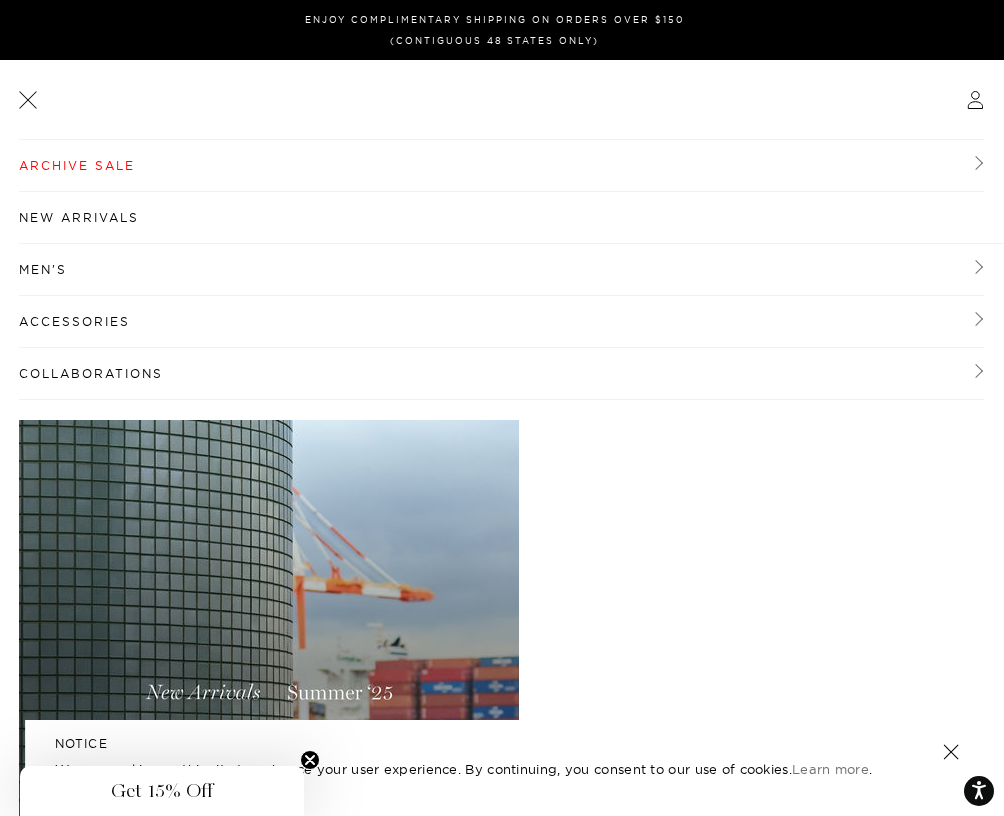 click on "Collaborations" at bounding box center [501, 374] 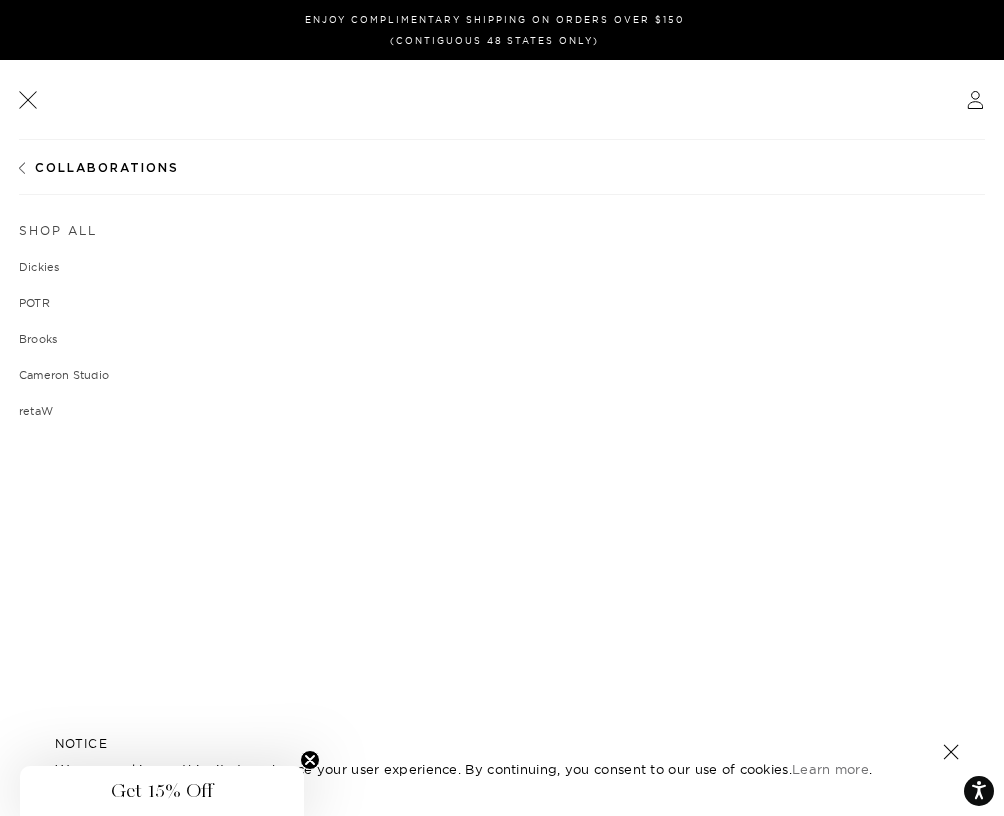 click on "retaW" at bounding box center [502, 411] 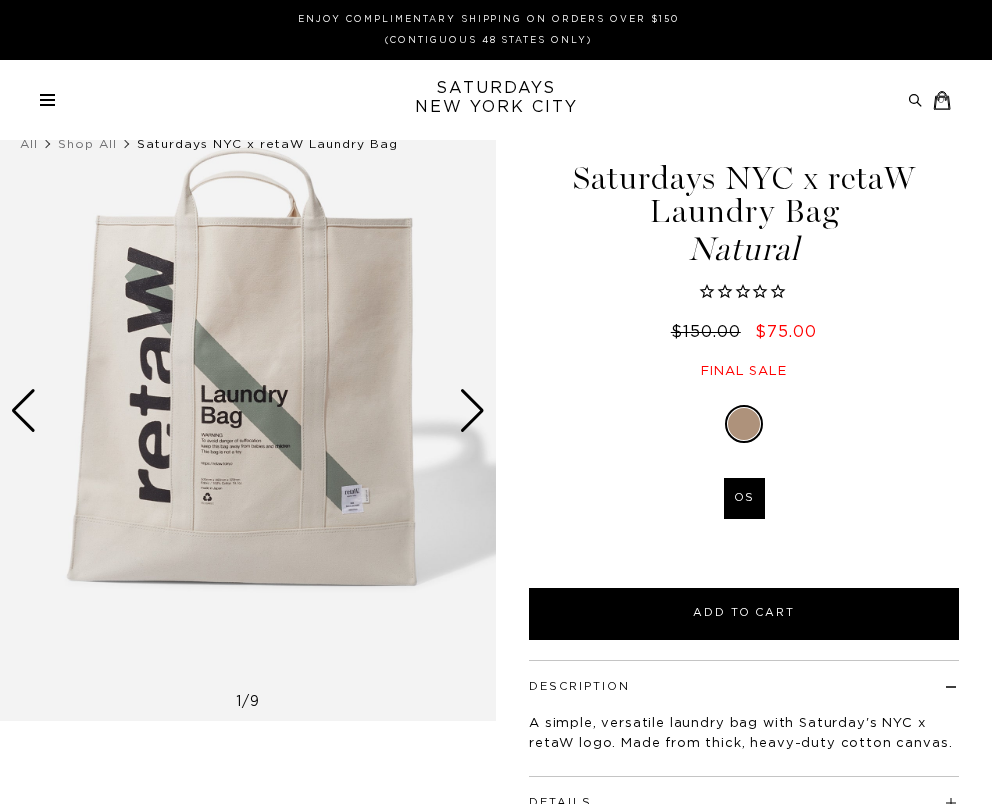 scroll, scrollTop: 0, scrollLeft: 0, axis: both 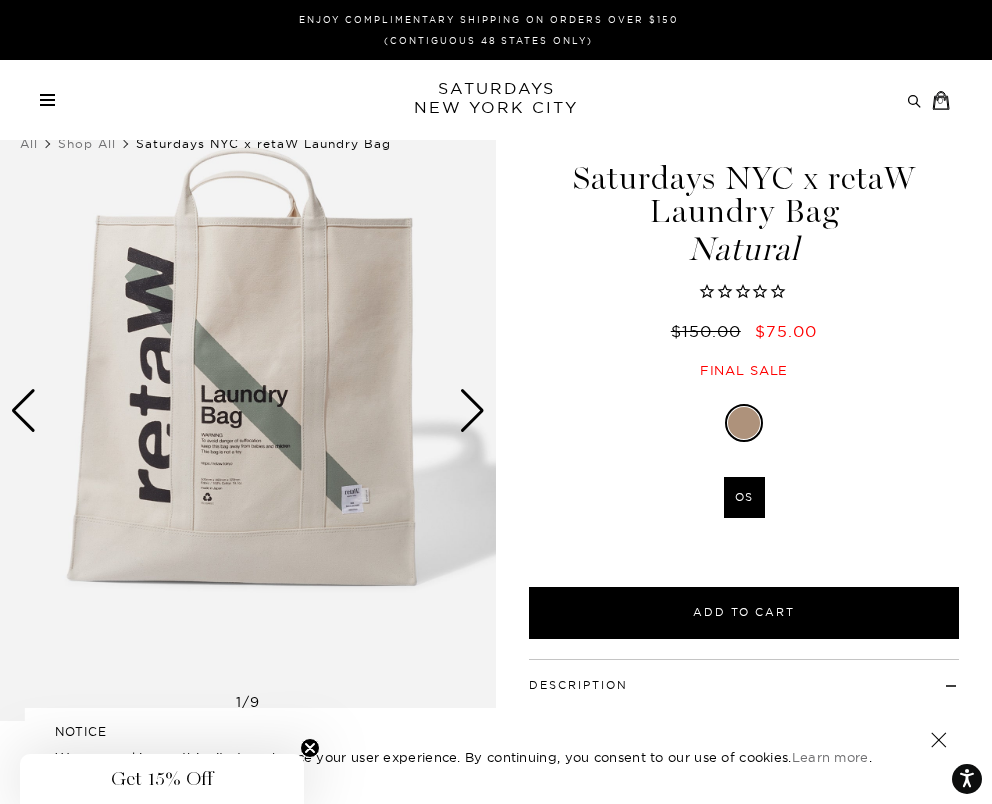 click at bounding box center [47, 100] 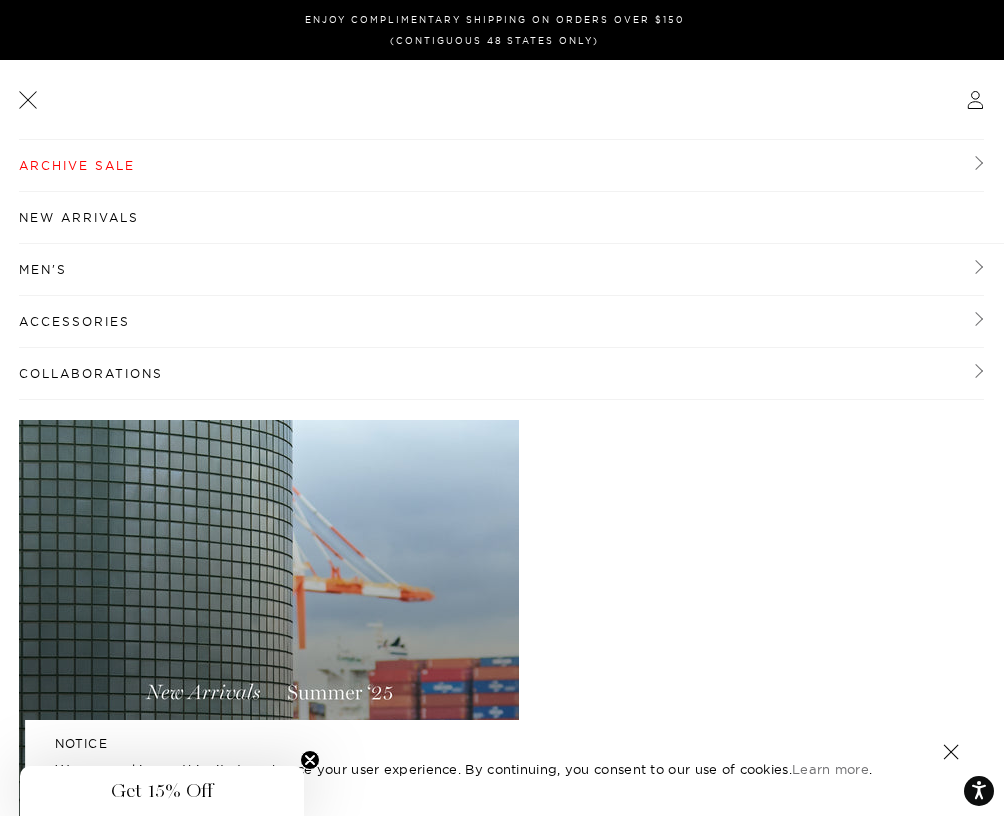 click on "Collaborations" at bounding box center (501, 374) 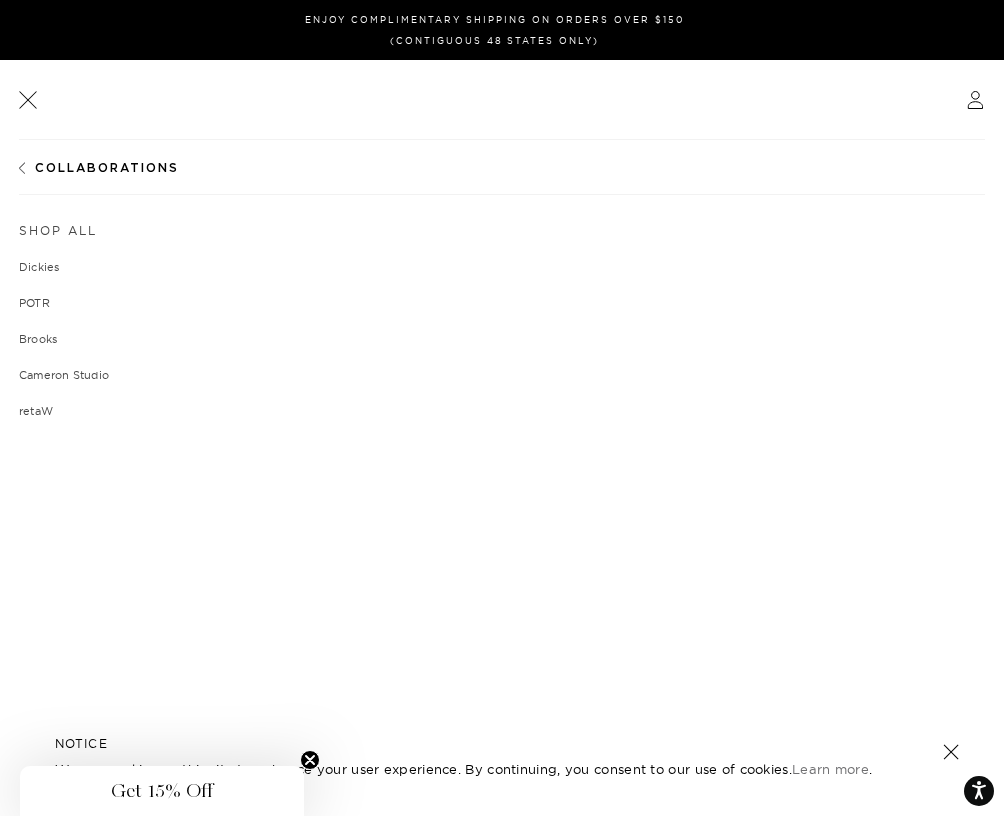 click on "POTR" at bounding box center (502, 303) 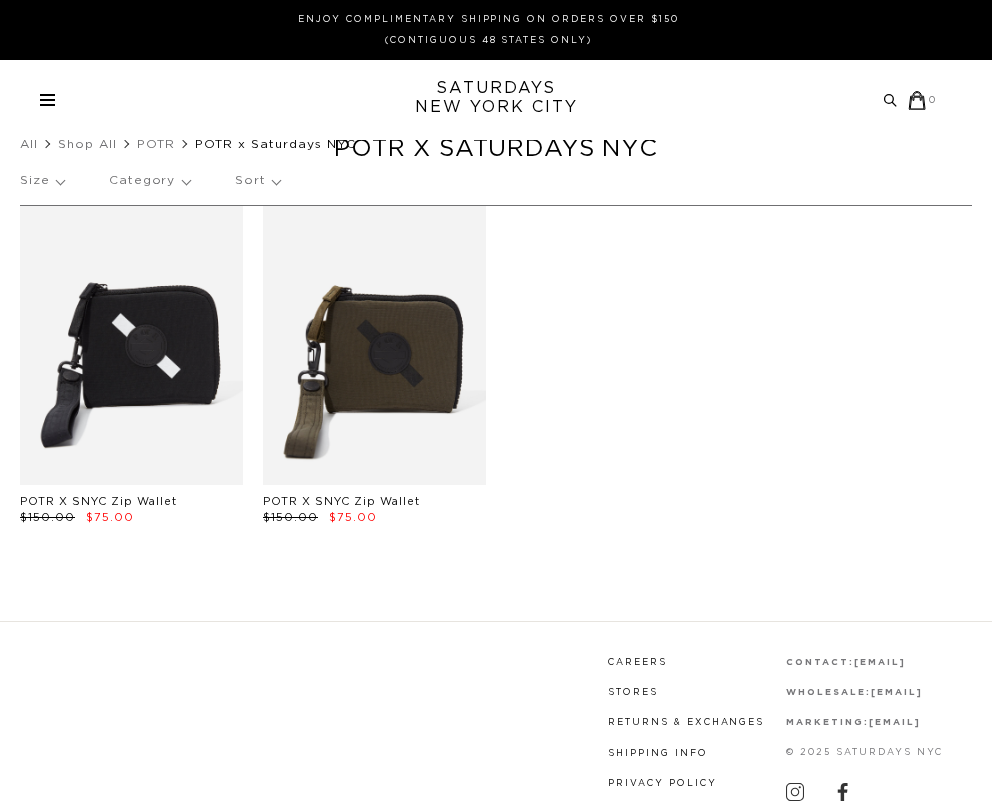 scroll, scrollTop: 0, scrollLeft: 0, axis: both 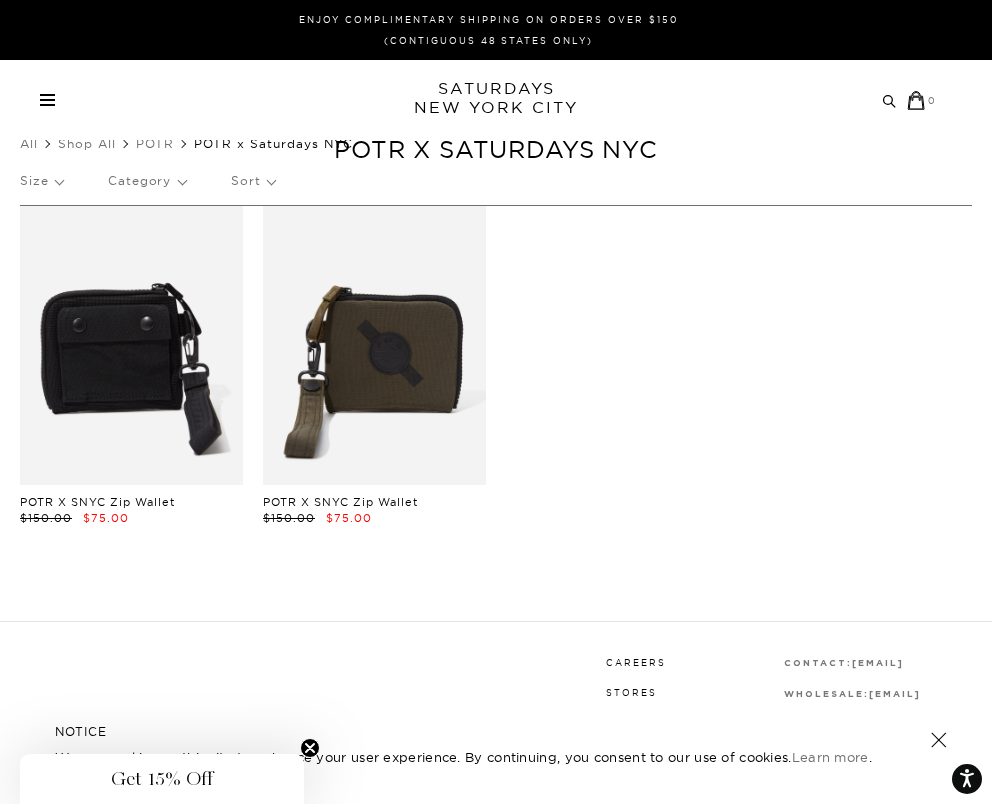 click at bounding box center [131, 345] 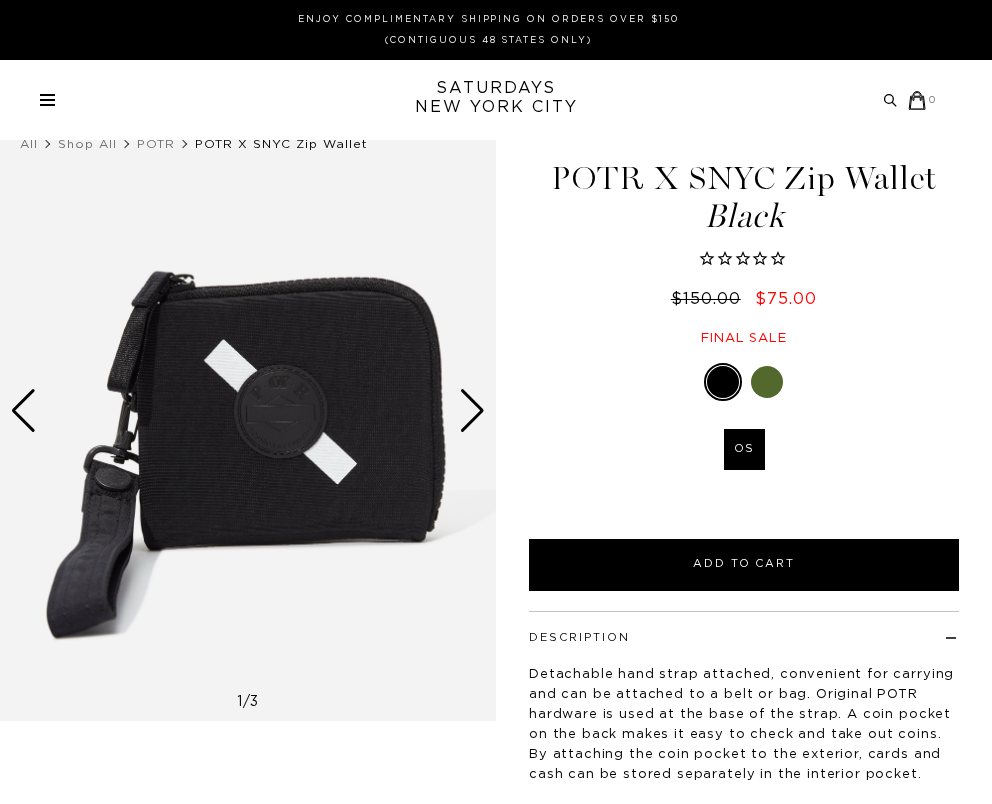 scroll, scrollTop: 0, scrollLeft: 0, axis: both 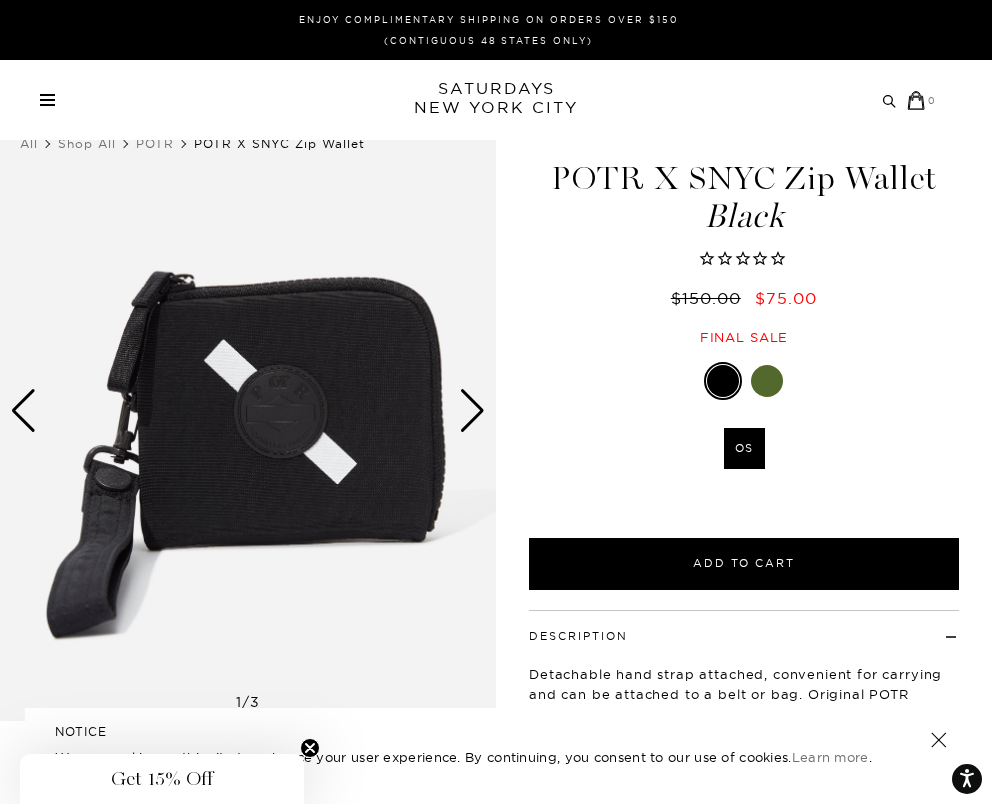 click at bounding box center (248, 411) 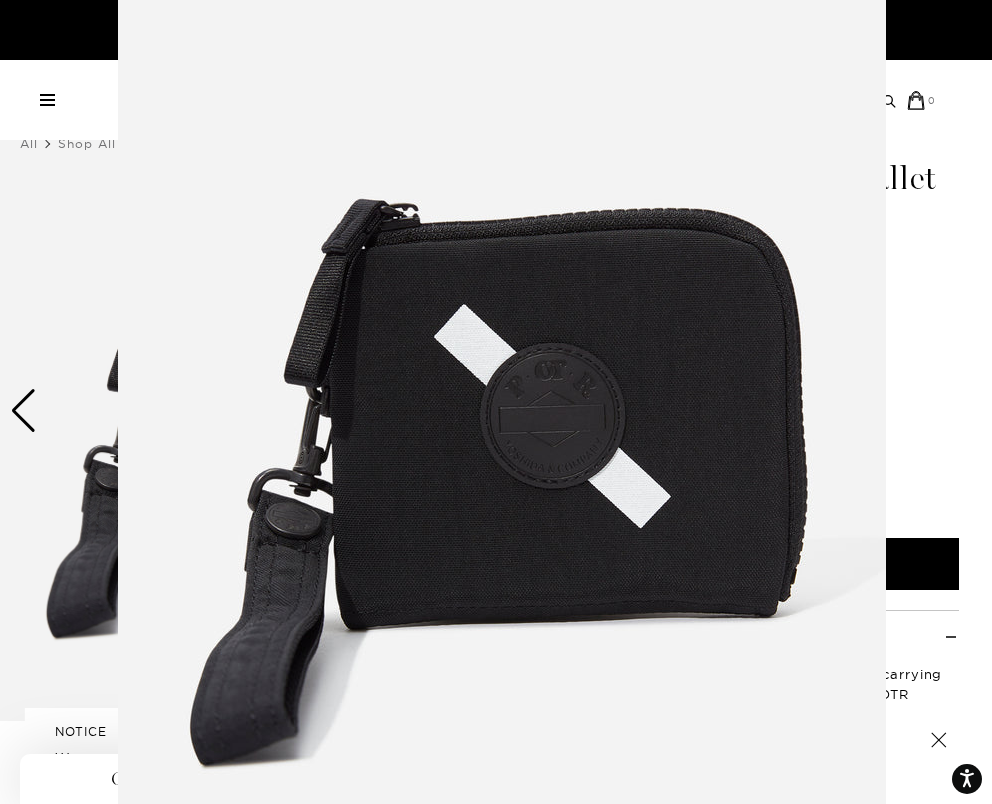 scroll, scrollTop: 99, scrollLeft: 0, axis: vertical 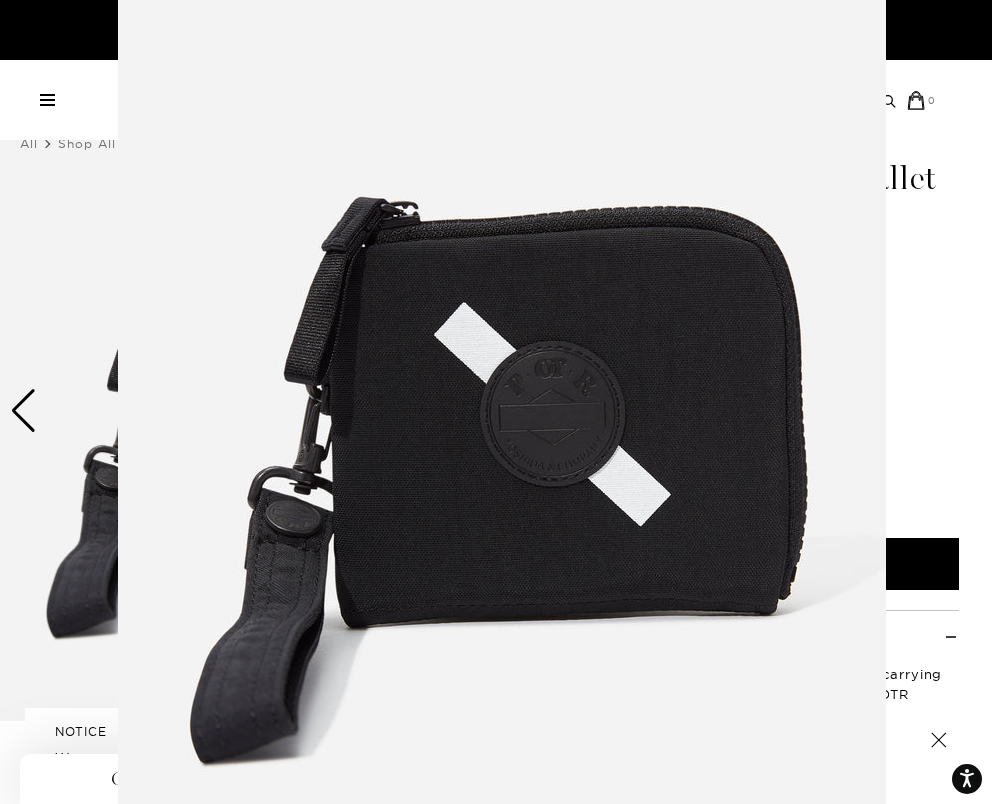 click at bounding box center [496, 402] 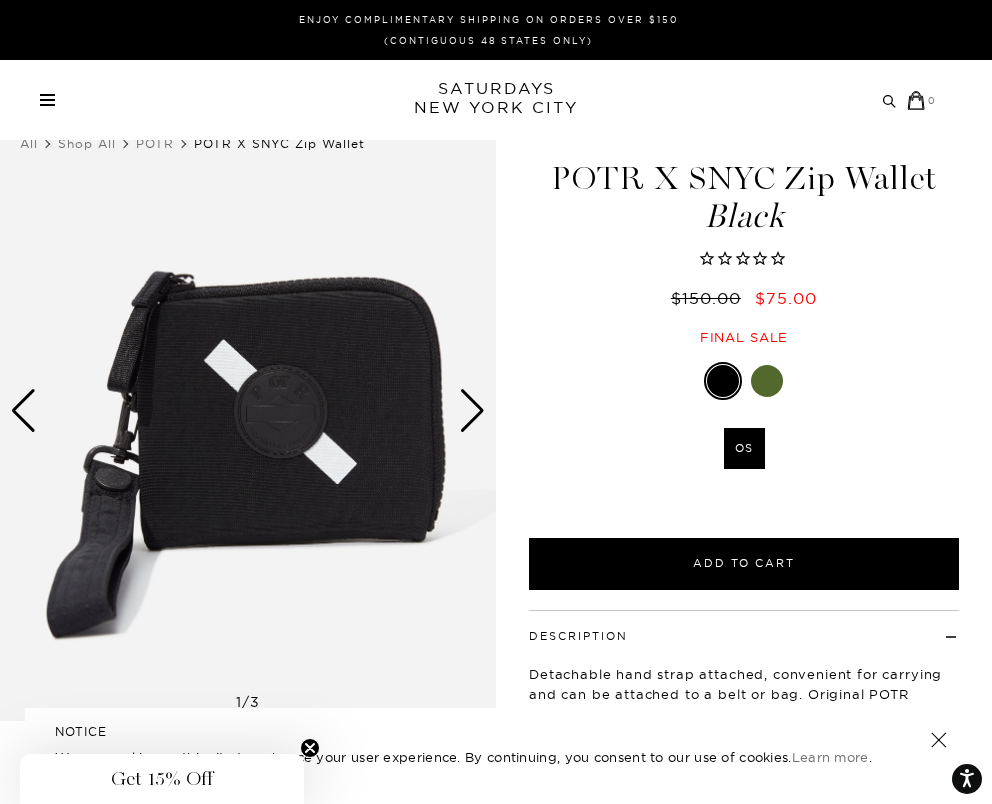 click at bounding box center [472, 411] 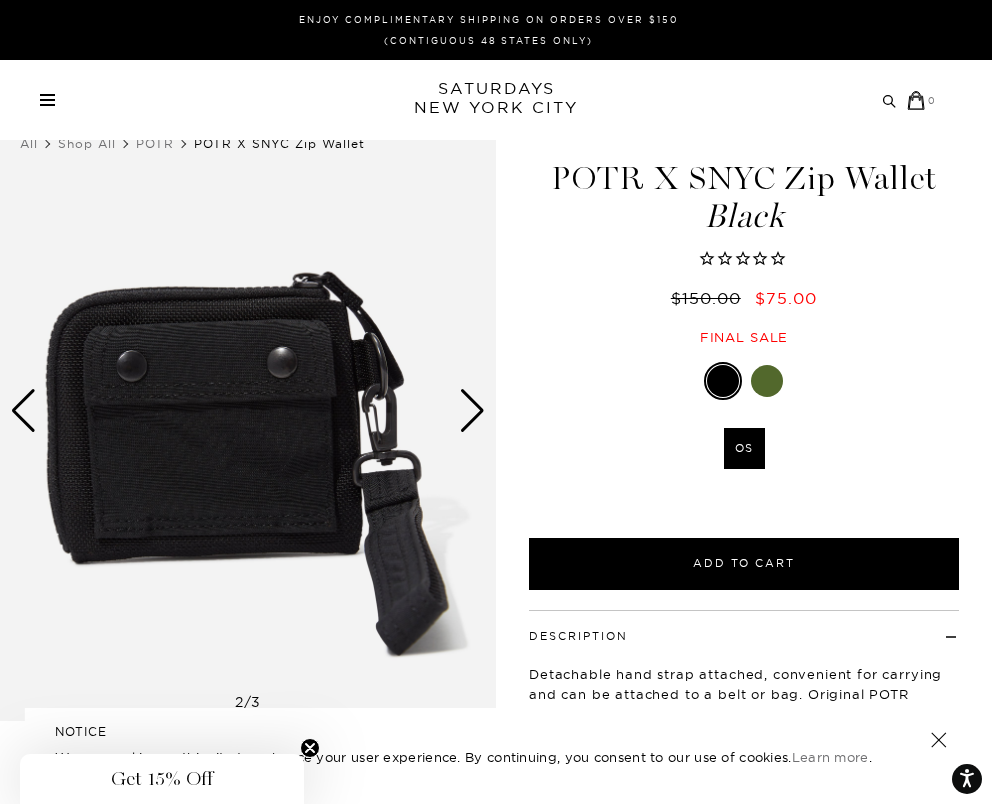 click at bounding box center [472, 411] 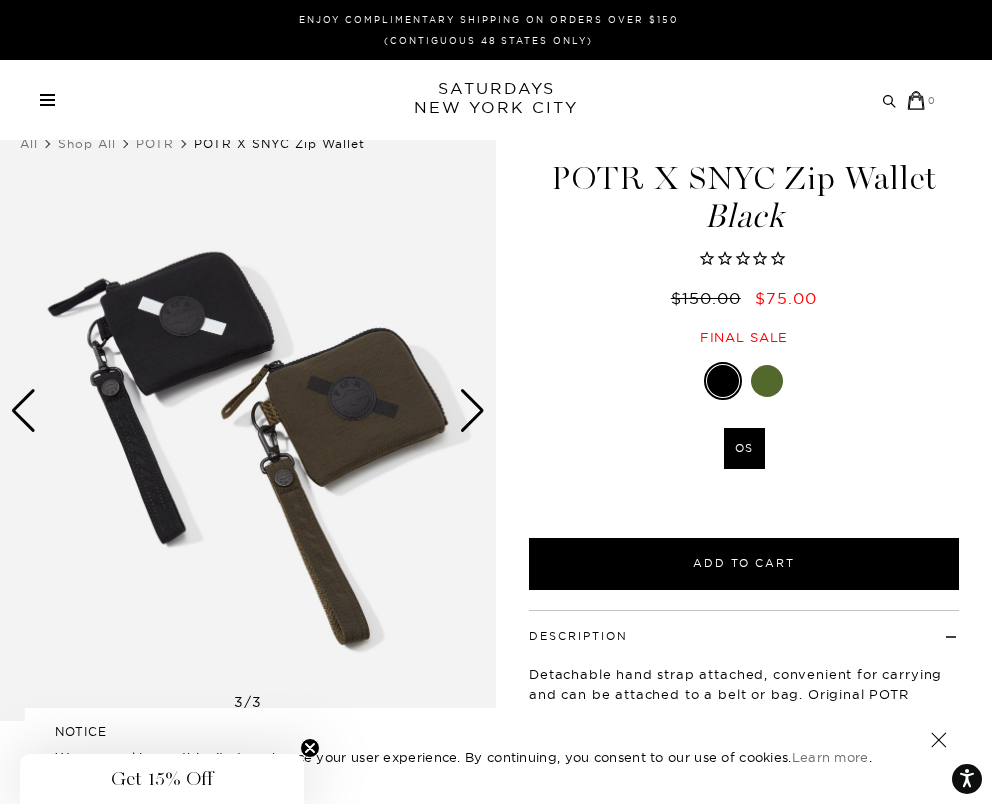 click at bounding box center [472, 411] 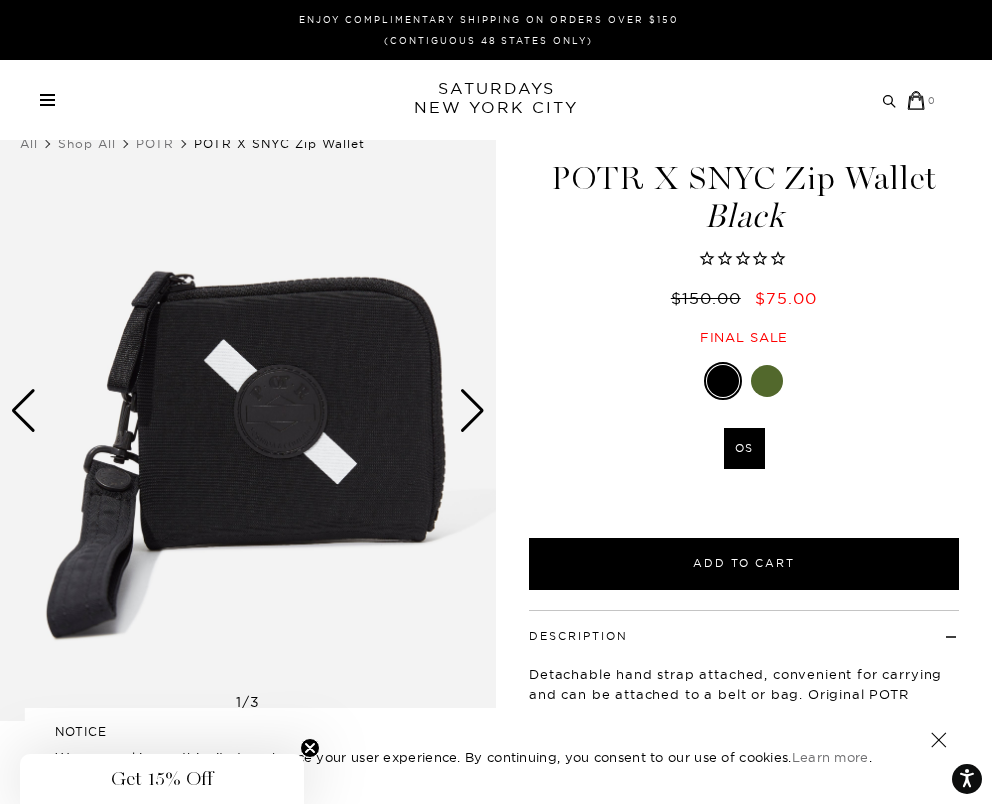 click at bounding box center [472, 411] 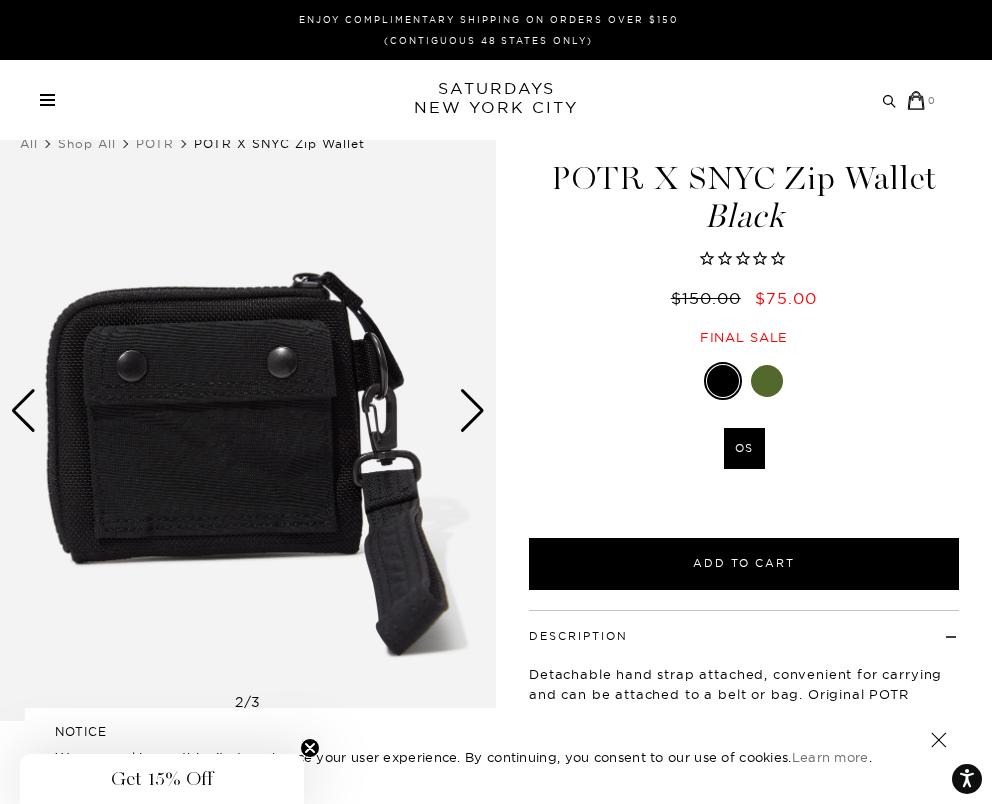 click on "Black OS SELECT A SIZE ▾ SELECT A SIZE OS SELECT A SIZE OS" at bounding box center [744, 476] 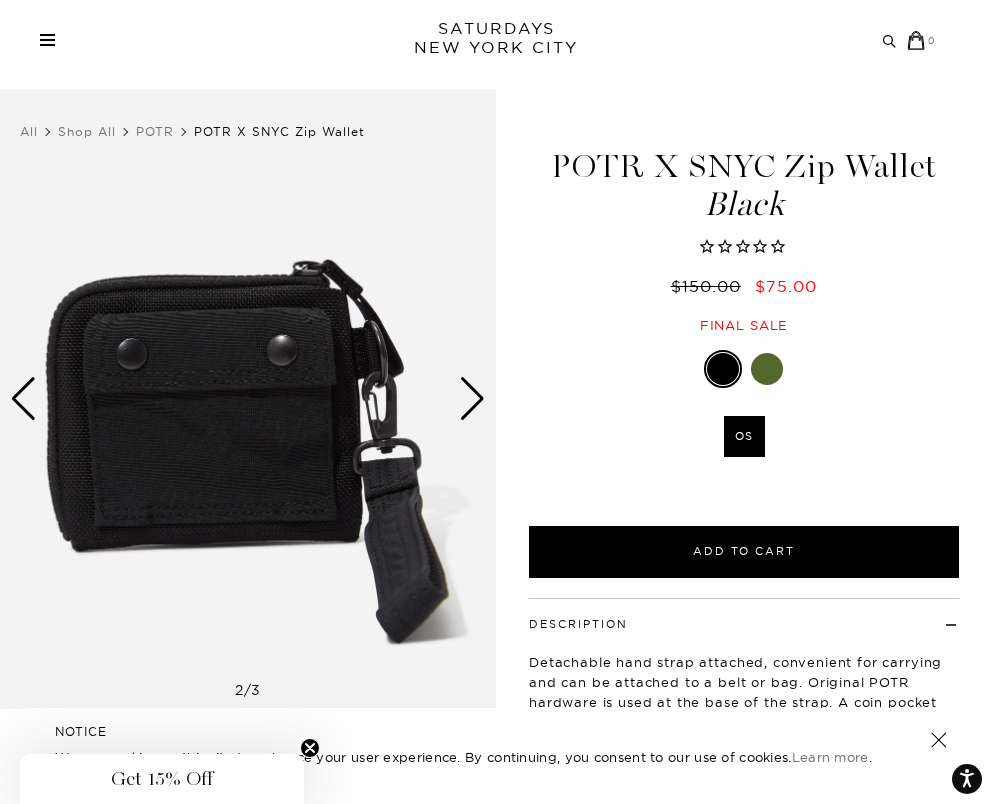 scroll, scrollTop: 0, scrollLeft: 0, axis: both 